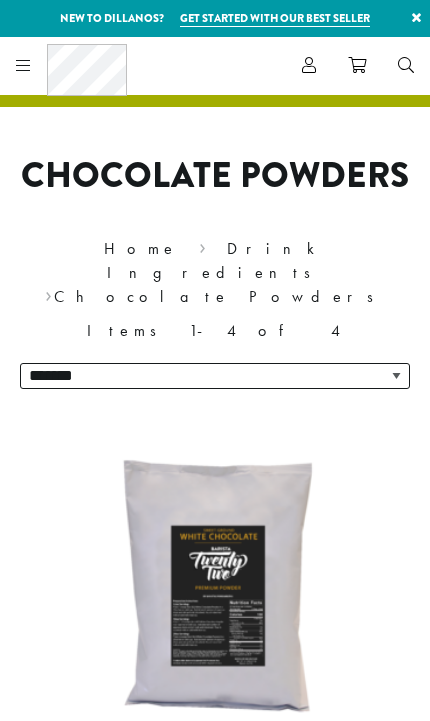 scroll, scrollTop: 128, scrollLeft: 0, axis: vertical 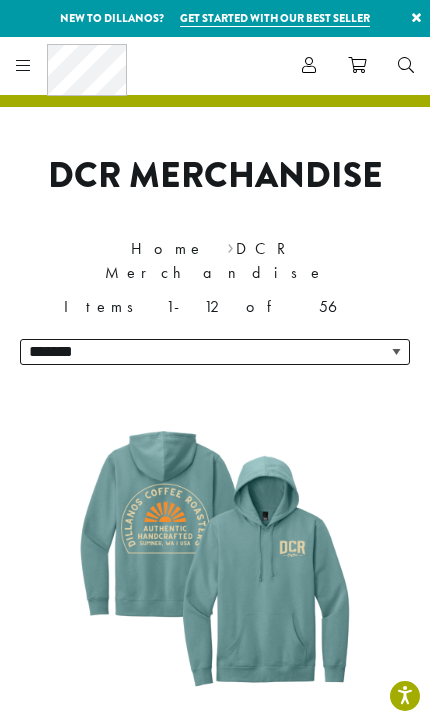 click at bounding box center (23, 65) 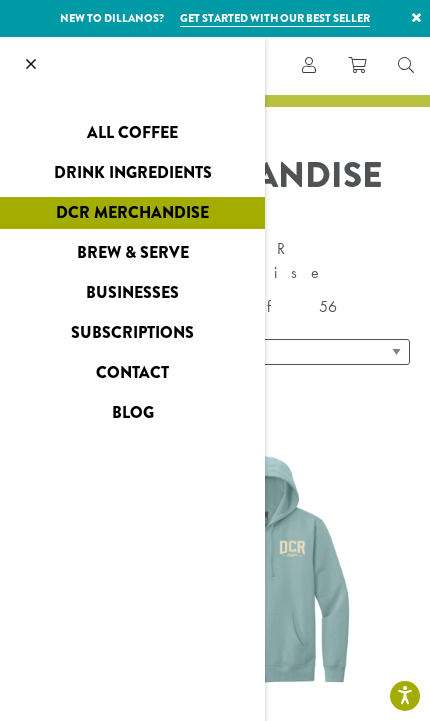 click on "All Coffee" at bounding box center [132, 133] 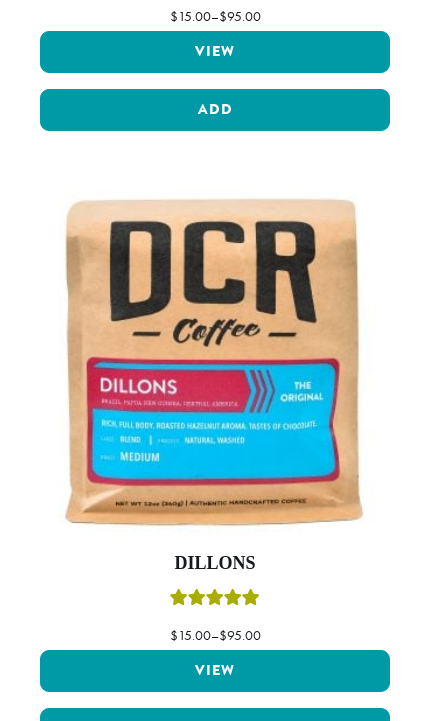 scroll, scrollTop: 1372, scrollLeft: 0, axis: vertical 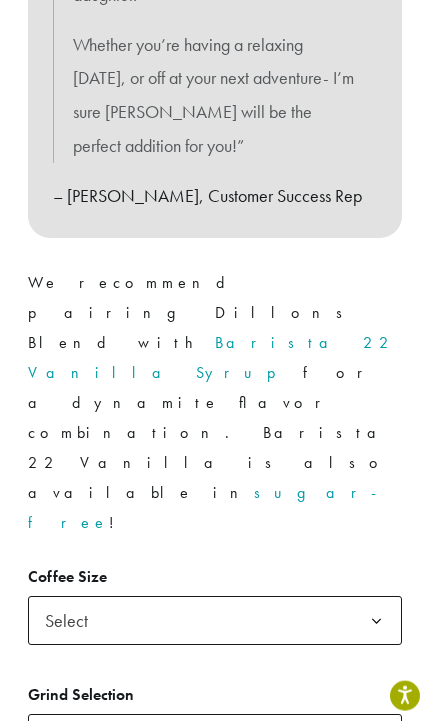 click 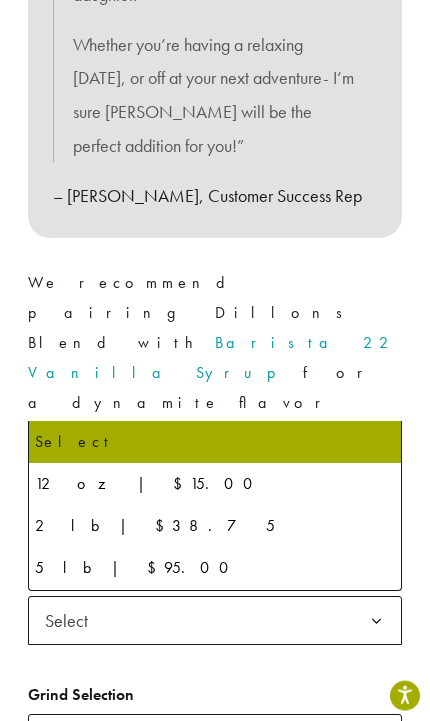 scroll, scrollTop: 1204, scrollLeft: 0, axis: vertical 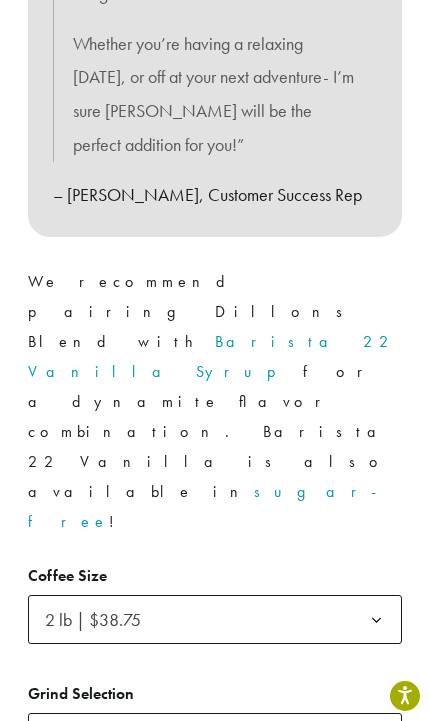 click 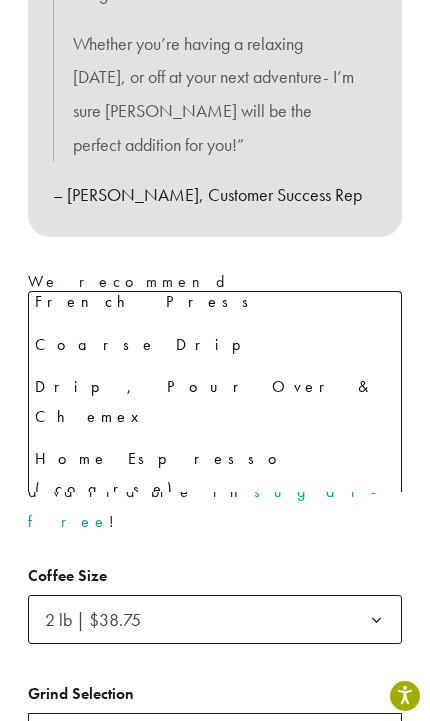 scroll, scrollTop: 136, scrollLeft: 0, axis: vertical 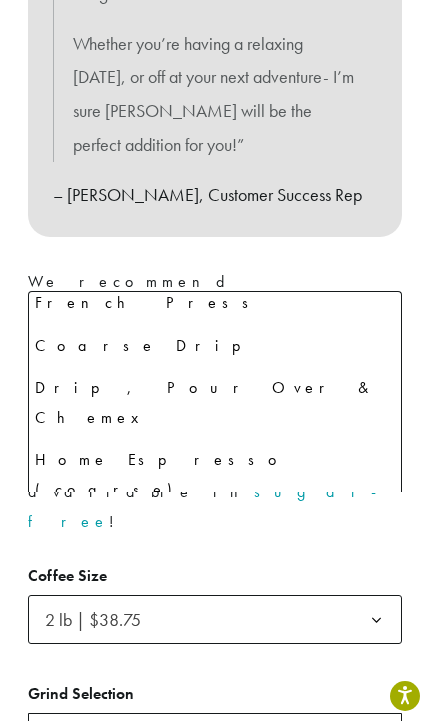 select on "**********" 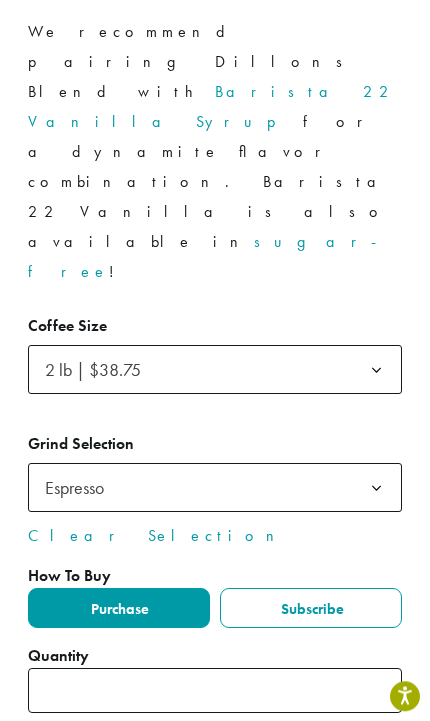 scroll, scrollTop: 1535, scrollLeft: 0, axis: vertical 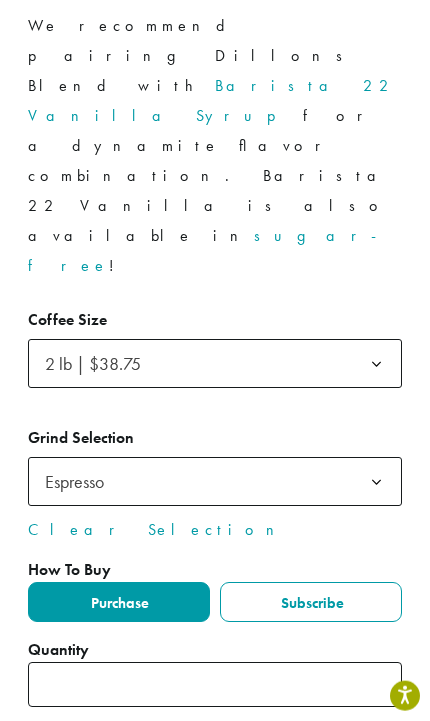 click on "Add to cart" 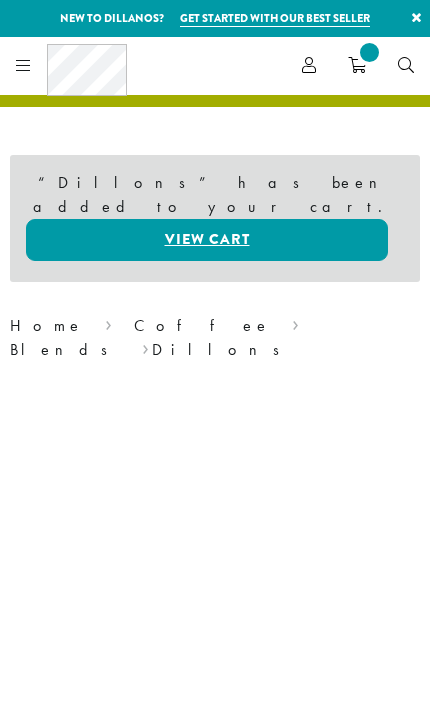 scroll, scrollTop: 0, scrollLeft: 0, axis: both 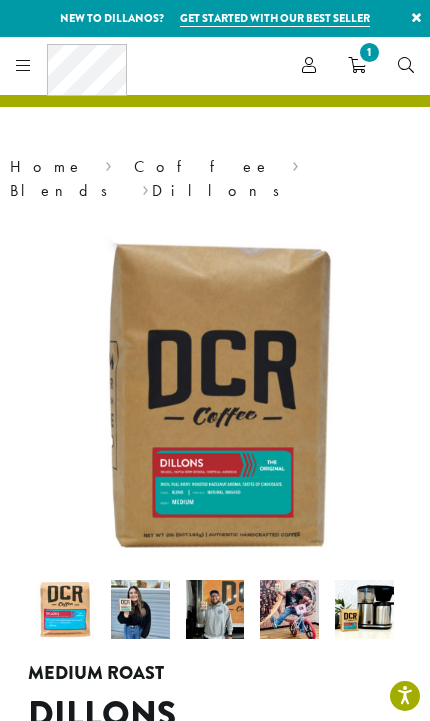 click at bounding box center (23, 65) 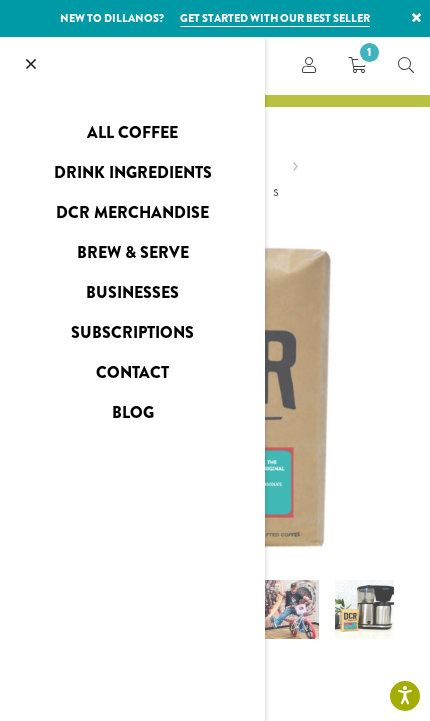 click at bounding box center [215, 9455] 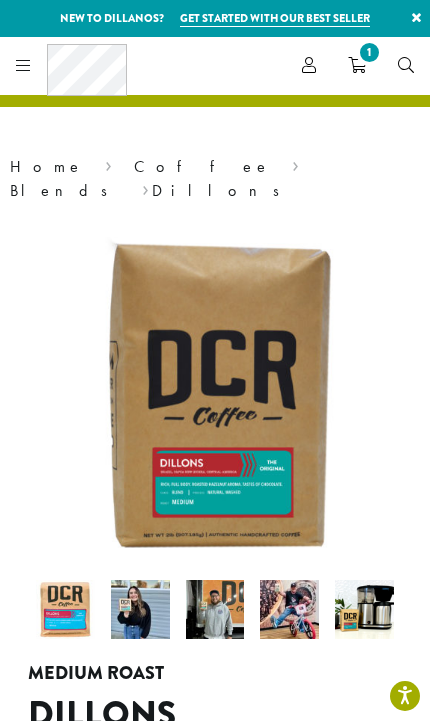 click on "1" at bounding box center [357, 65] 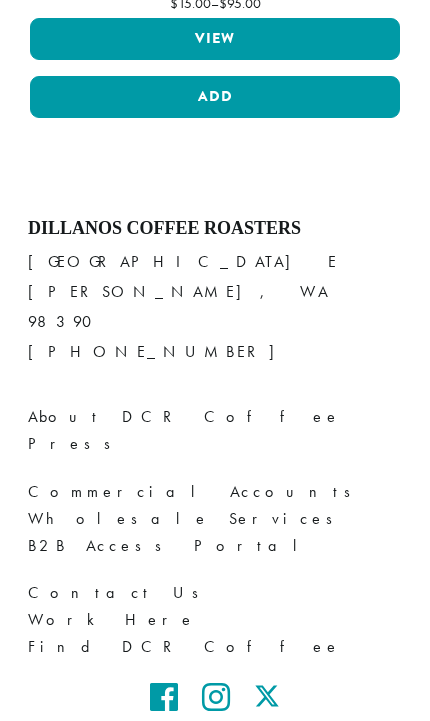 scroll, scrollTop: 2024, scrollLeft: 0, axis: vertical 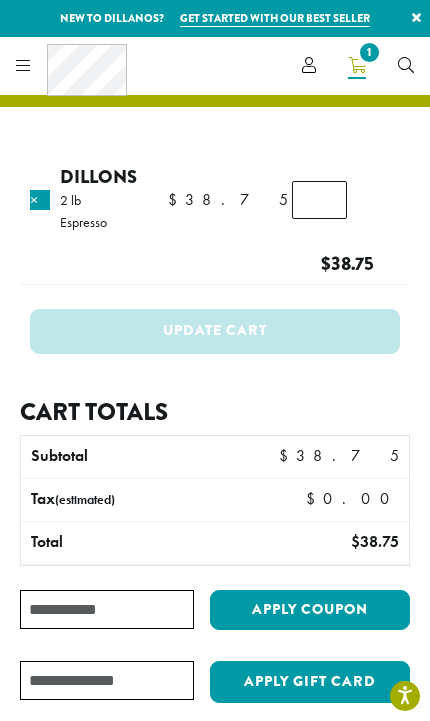 click at bounding box center (23, 65) 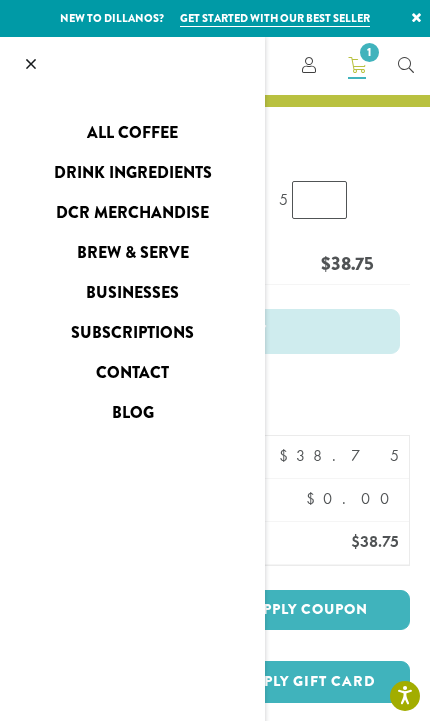 click on "Drink Ingredients" at bounding box center [132, 173] 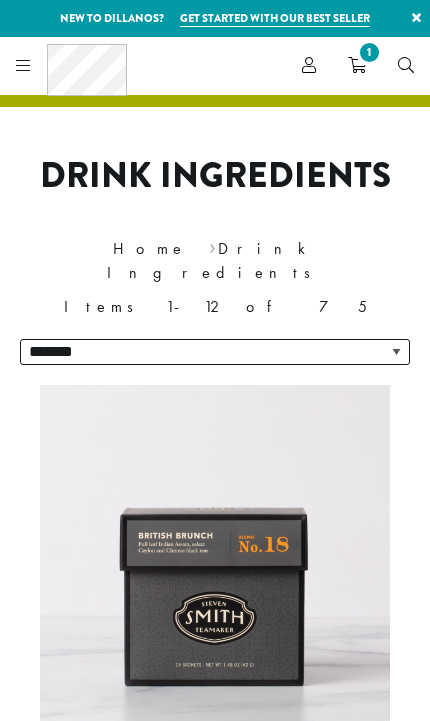 scroll, scrollTop: 0, scrollLeft: 0, axis: both 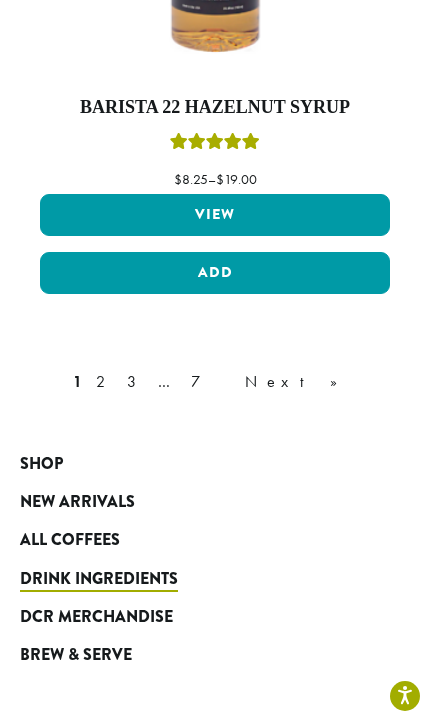 click on "Next »" at bounding box center (298, 382) 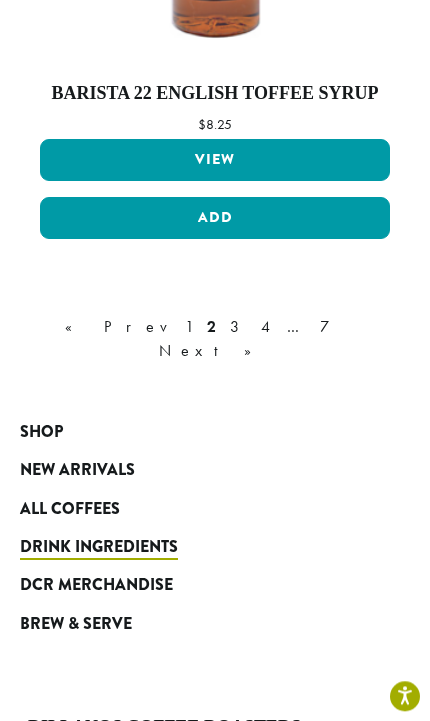 scroll, scrollTop: 7255, scrollLeft: 0, axis: vertical 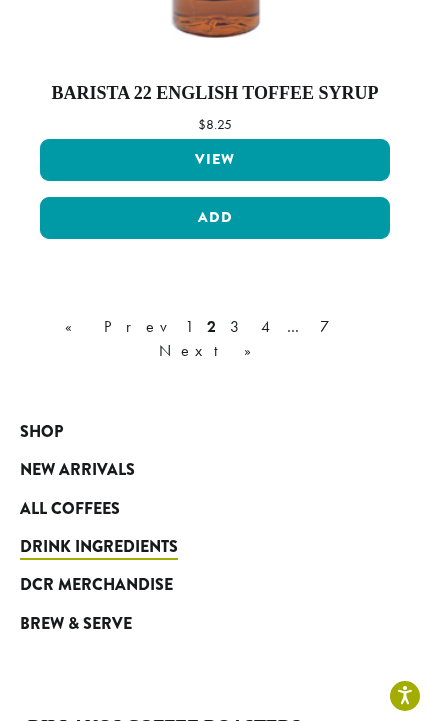 click on "7" at bounding box center (340, 327) 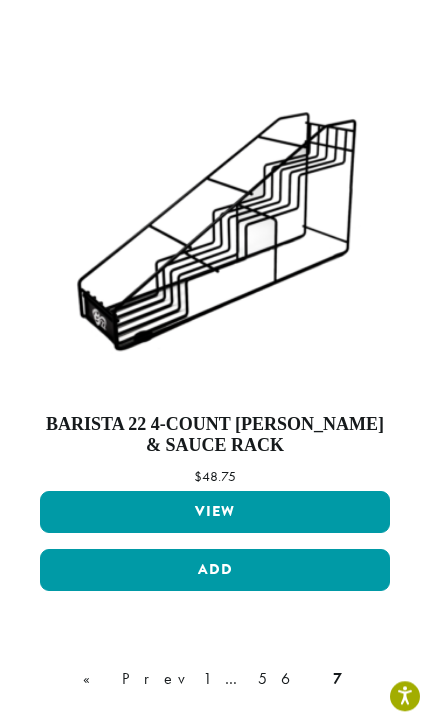 scroll, scrollTop: 1492, scrollLeft: 0, axis: vertical 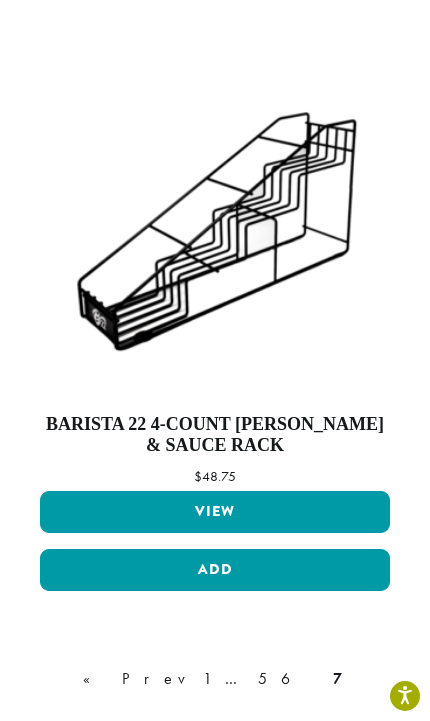 click on "6" at bounding box center [300, 679] 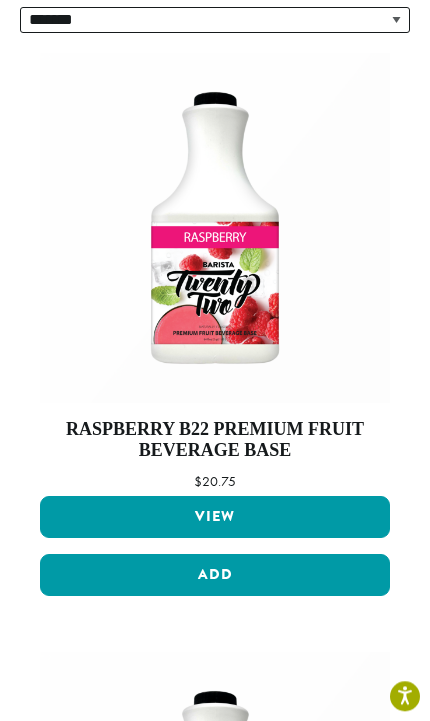 scroll, scrollTop: 0, scrollLeft: 0, axis: both 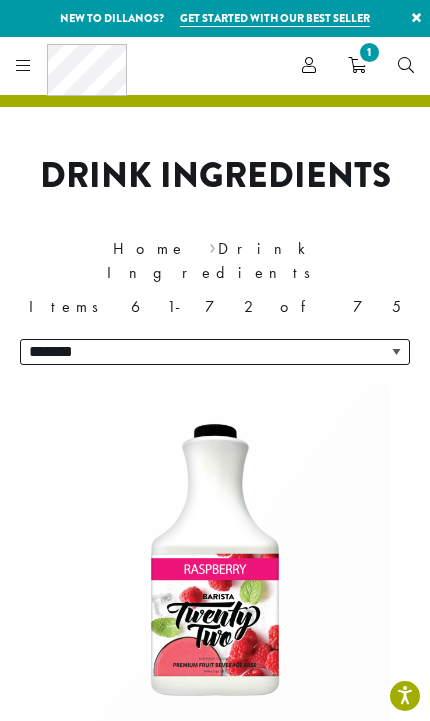 click on "Get started with our best seller" at bounding box center [275, 18] 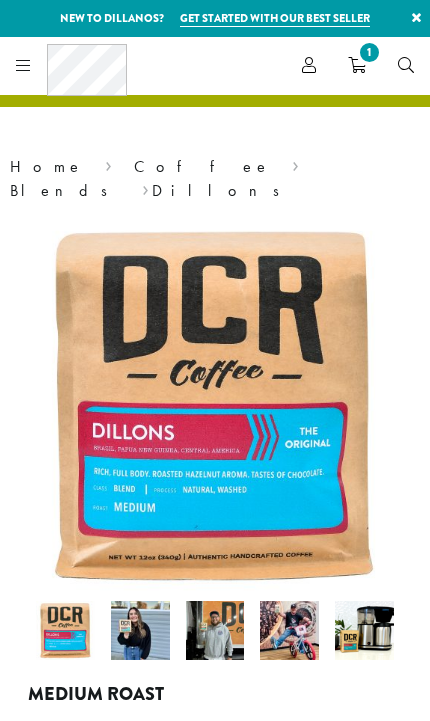 scroll, scrollTop: 0, scrollLeft: 0, axis: both 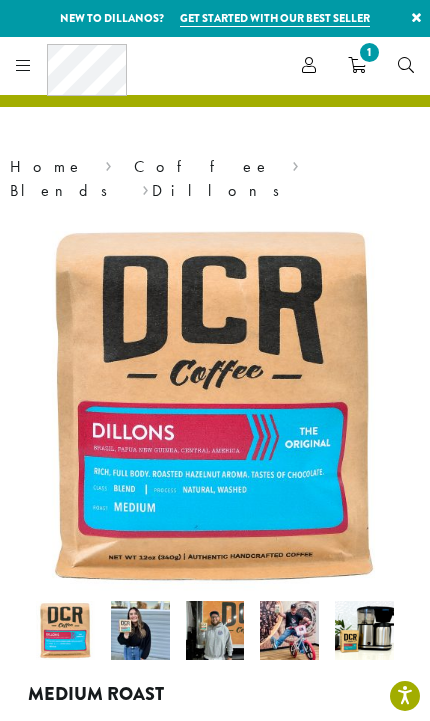 click on "1" at bounding box center [369, 52] 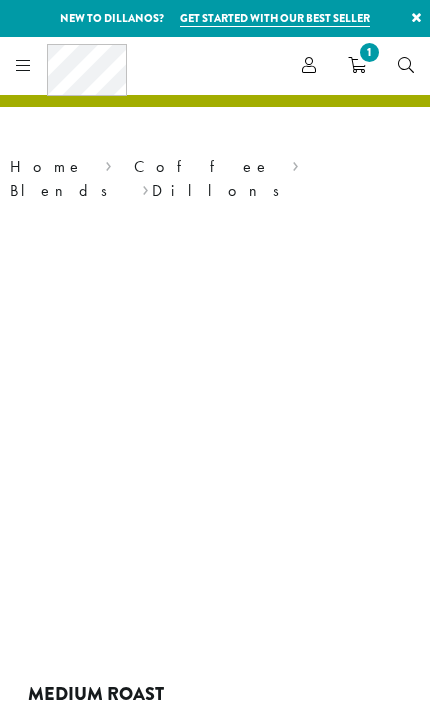 scroll, scrollTop: 0, scrollLeft: 0, axis: both 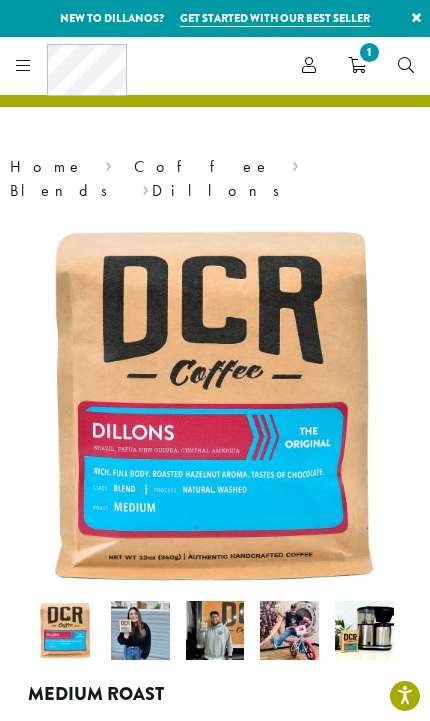 click on "Blends" at bounding box center (65, 190) 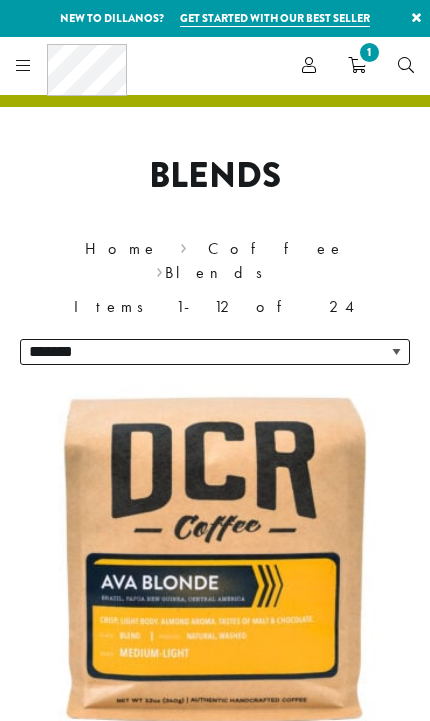 scroll, scrollTop: 0, scrollLeft: 0, axis: both 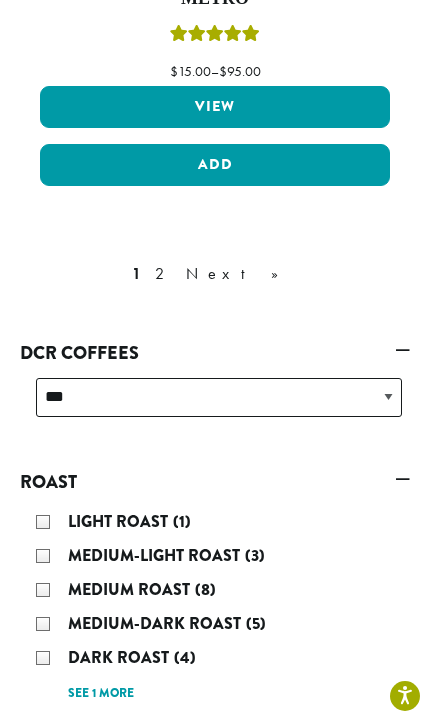 click on "Next »" at bounding box center [239, 274] 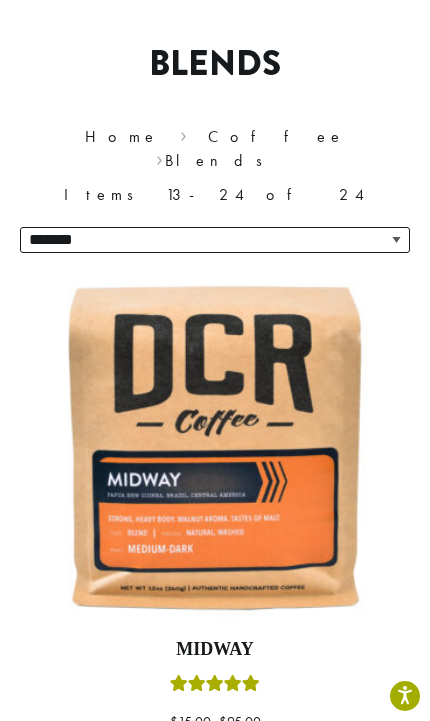 scroll, scrollTop: 0, scrollLeft: 0, axis: both 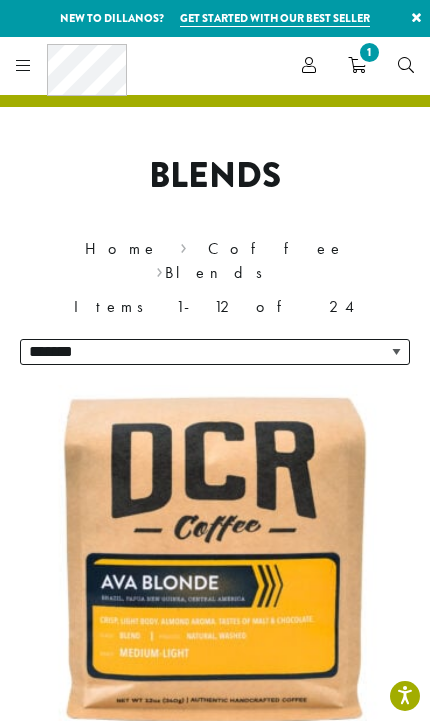 click on "1" at bounding box center (369, 52) 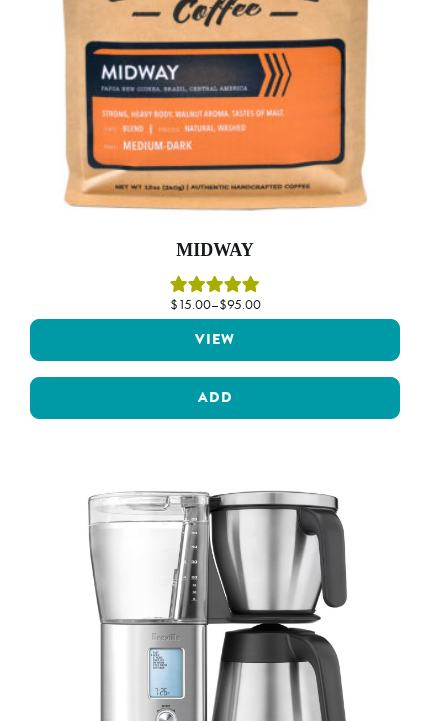 scroll, scrollTop: 1177, scrollLeft: 0, axis: vertical 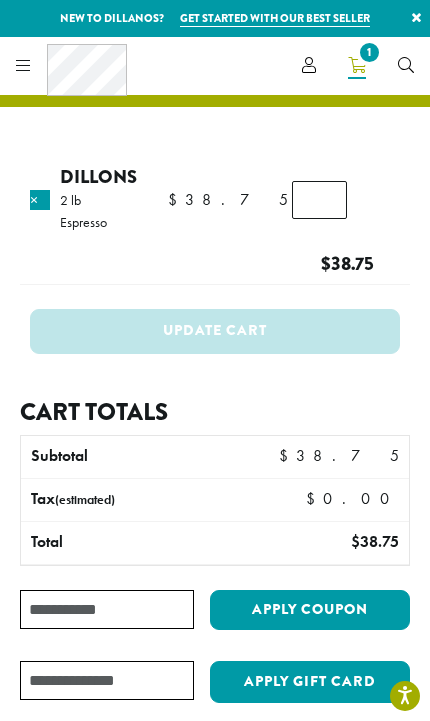 click at bounding box center (23, 65) 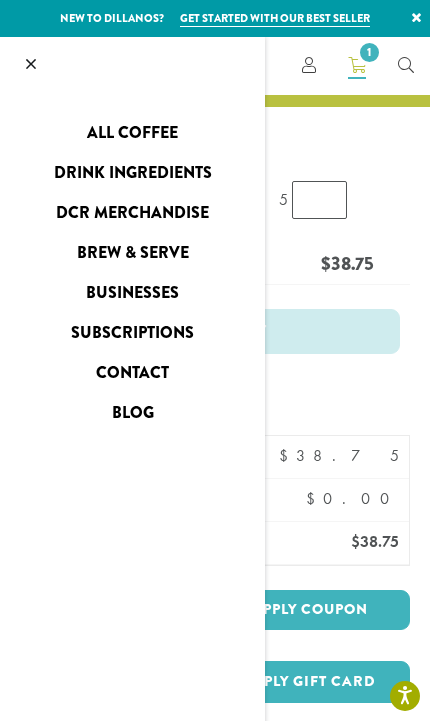 click on "All Coffee" at bounding box center [132, 133] 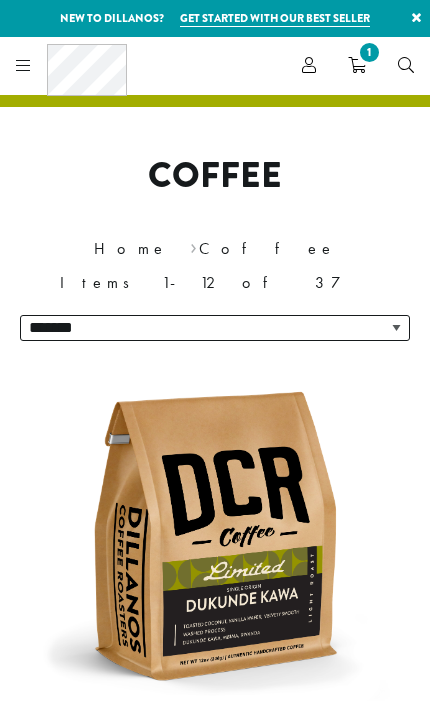 scroll, scrollTop: 0, scrollLeft: 0, axis: both 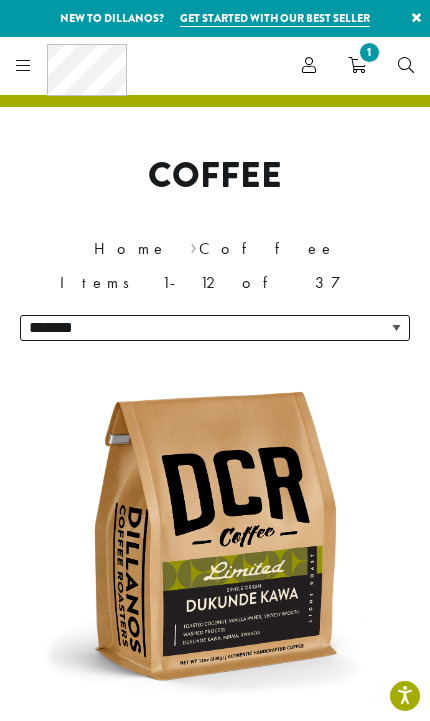 click on "1" at bounding box center (369, 52) 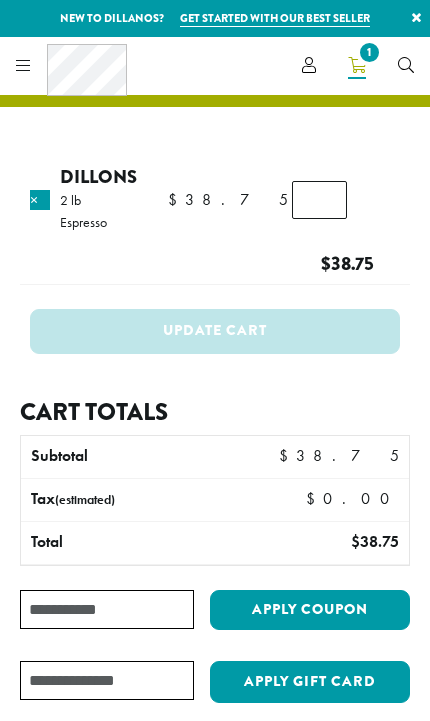 scroll, scrollTop: 0, scrollLeft: 0, axis: both 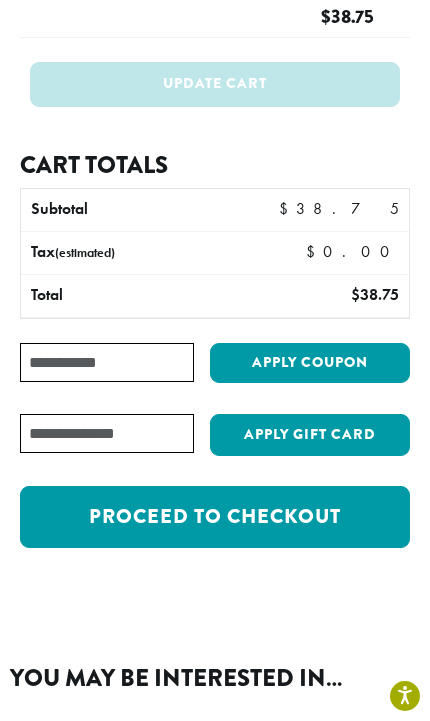 click on "Proceed to checkout" at bounding box center [215, 517] 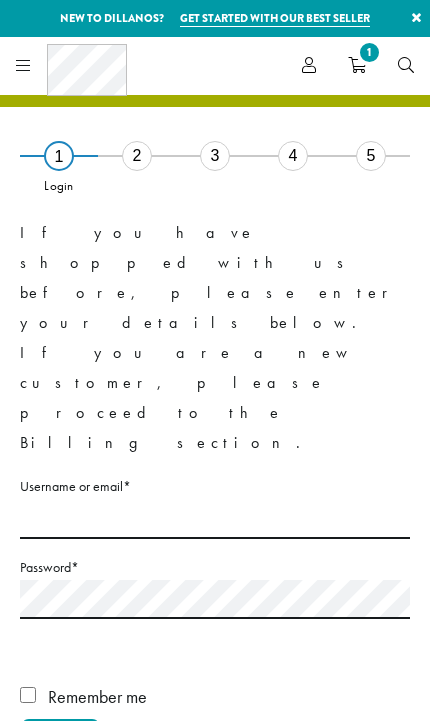 scroll, scrollTop: 0, scrollLeft: 0, axis: both 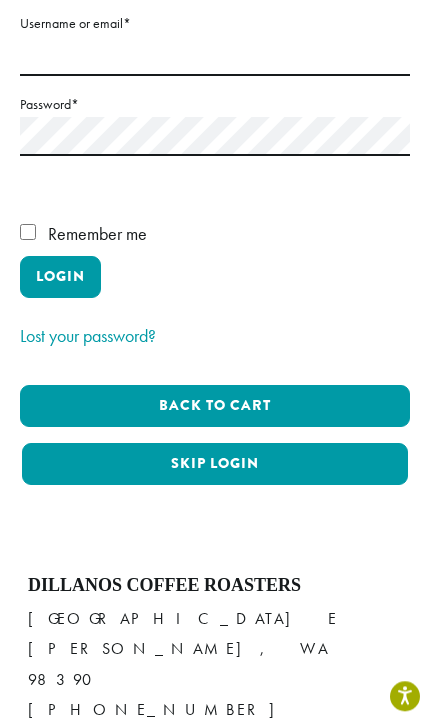 click on "Skip Login" at bounding box center [215, 464] 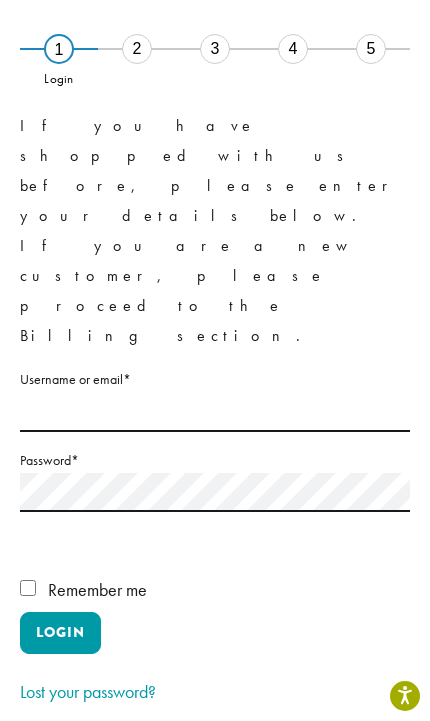 scroll, scrollTop: 84, scrollLeft: 0, axis: vertical 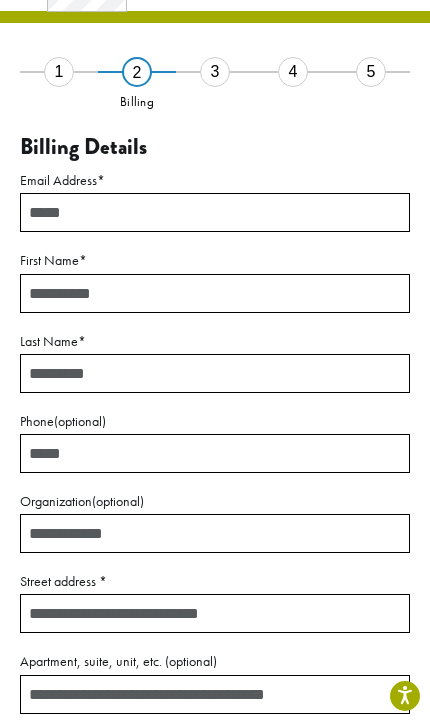 click on "Email Address  *" at bounding box center [215, 212] 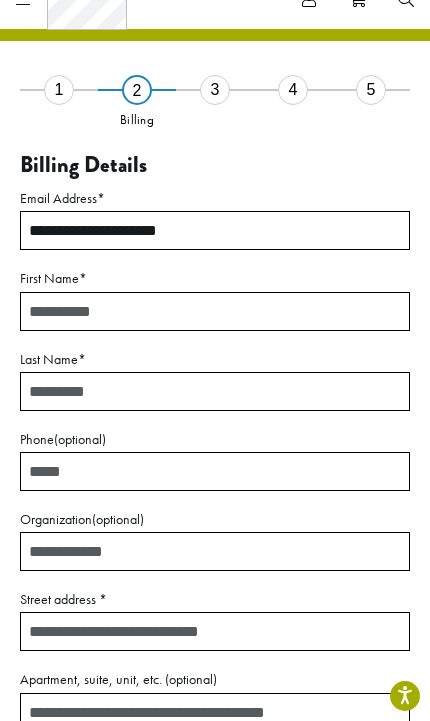 type on "**********" 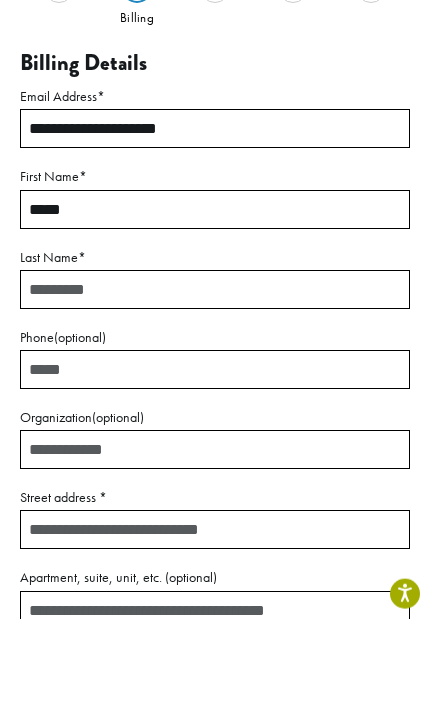 type on "*****" 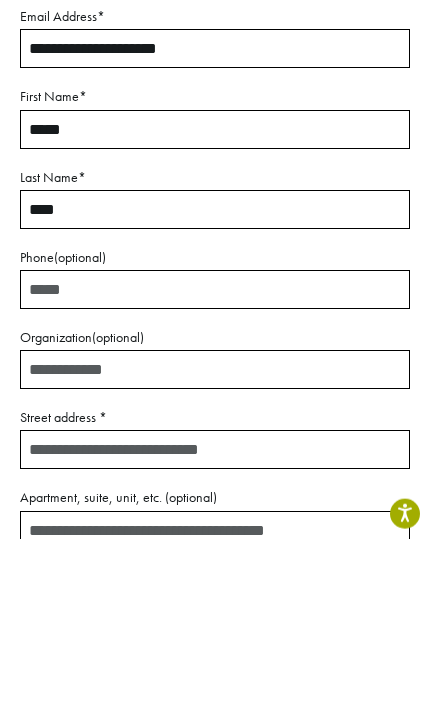 type on "****" 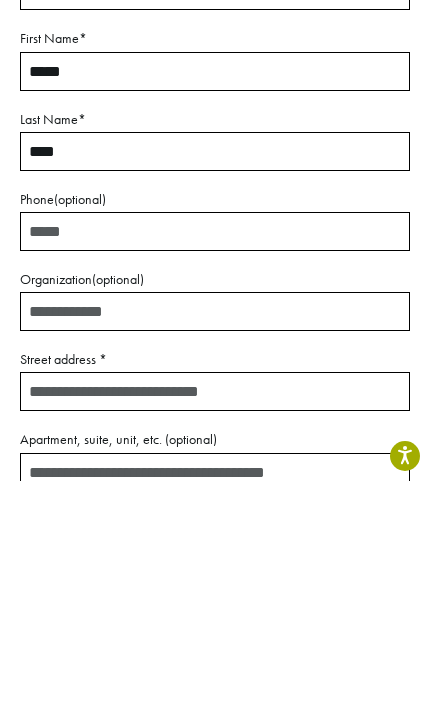 type on "**********" 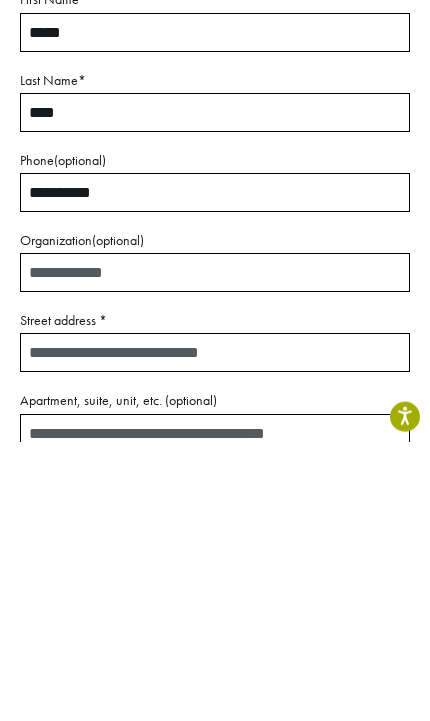 click on "Street address   *" at bounding box center [215, 631] 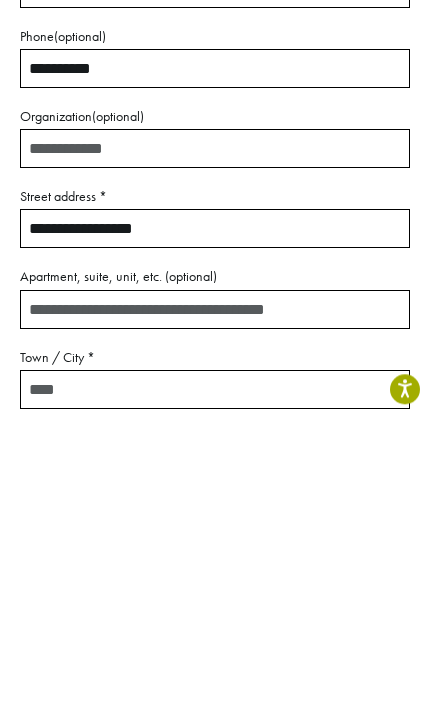 type on "**********" 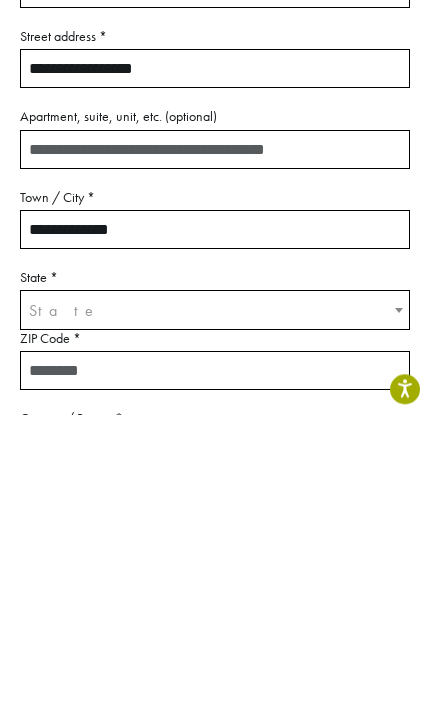 type on "**********" 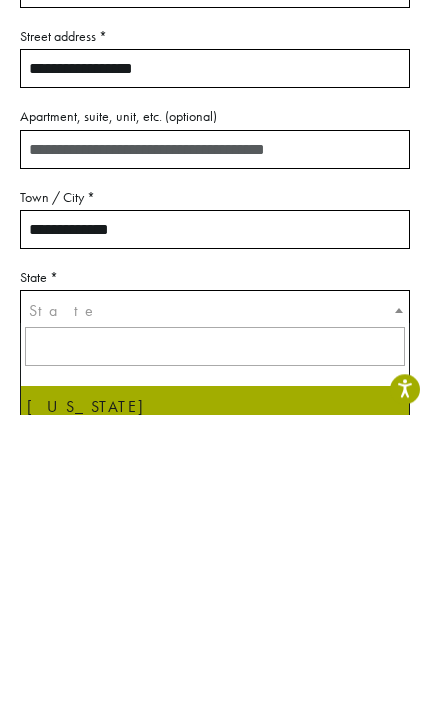 scroll, scrollTop: 629, scrollLeft: 0, axis: vertical 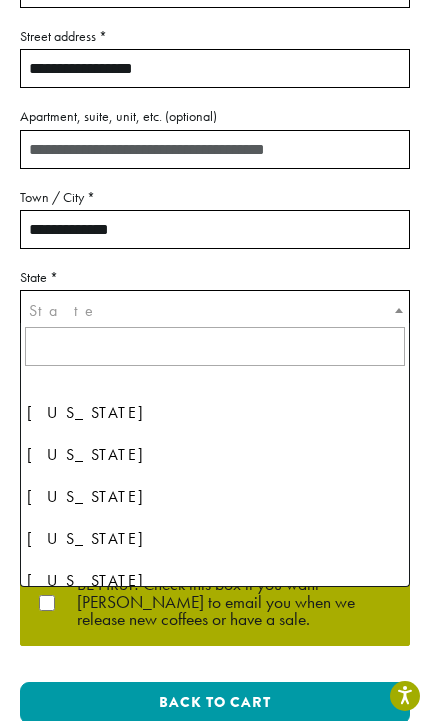 select on "**" 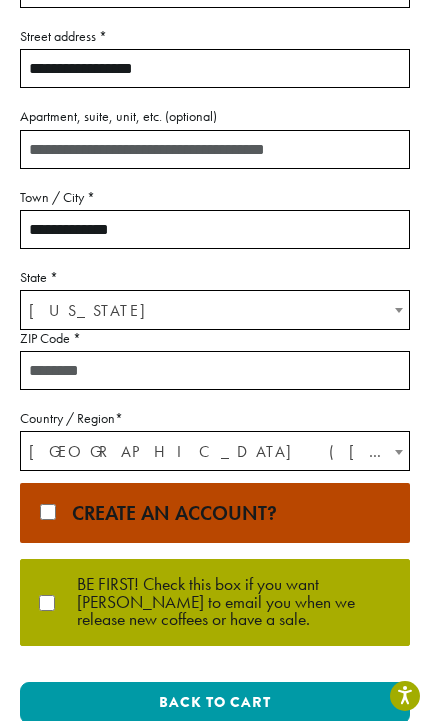 click on "ZIP Code   *" at bounding box center [215, 370] 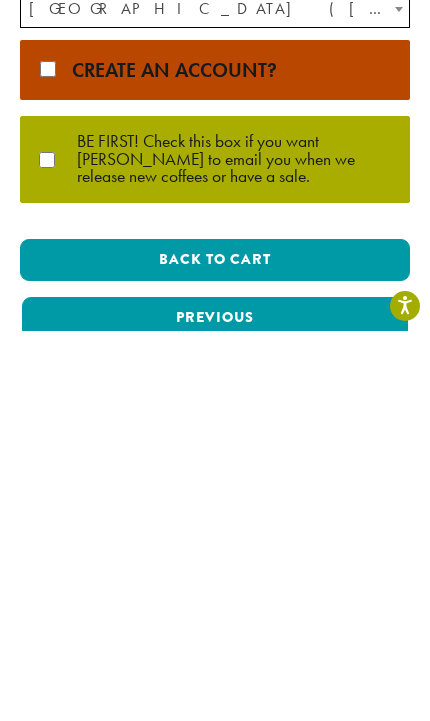 scroll, scrollTop: 682, scrollLeft: 0, axis: vertical 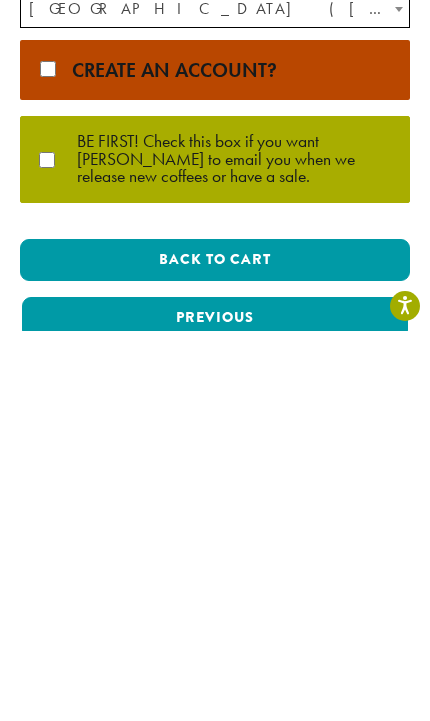type on "*****" 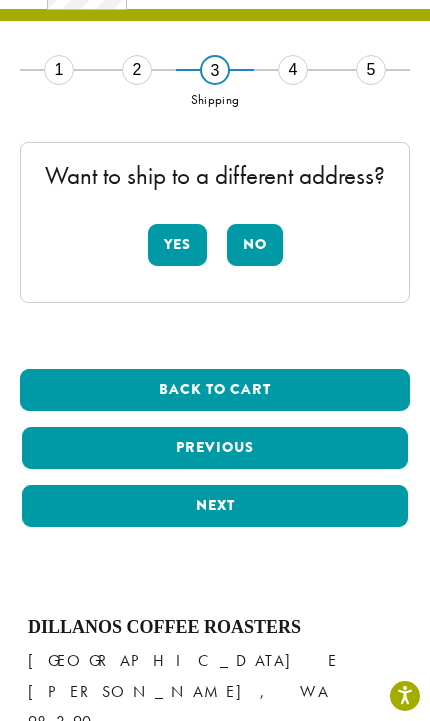 scroll, scrollTop: 84, scrollLeft: 0, axis: vertical 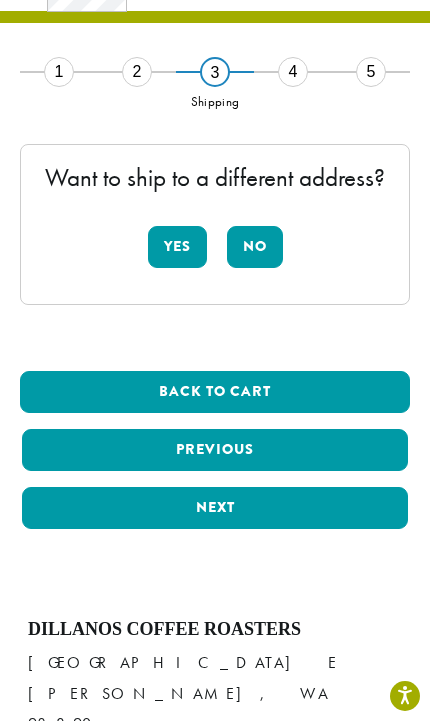 click on "No" at bounding box center (255, 247) 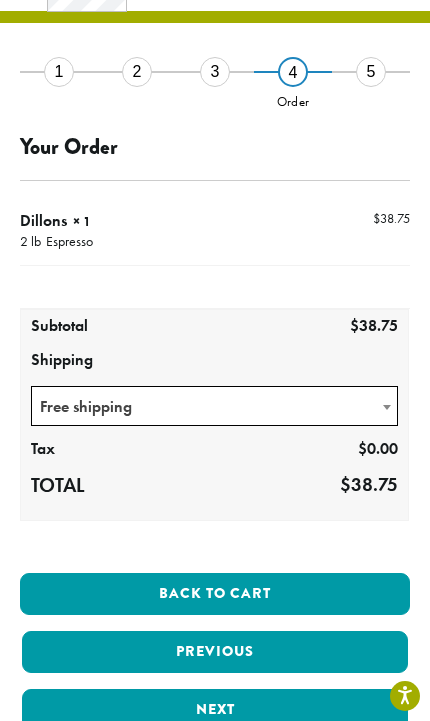 click on "Next" at bounding box center [215, 710] 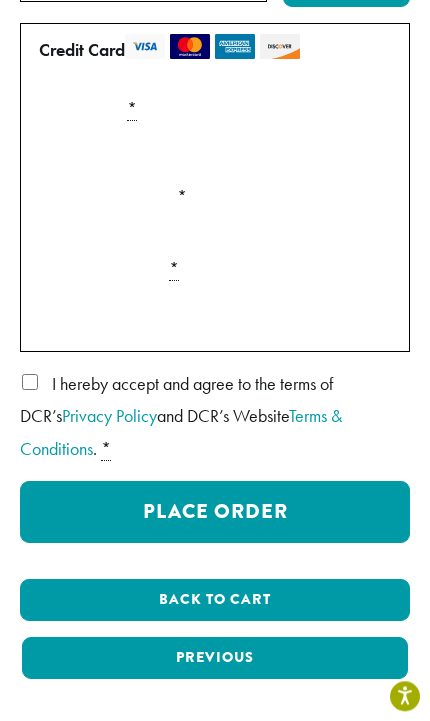 scroll, scrollTop: 191, scrollLeft: 0, axis: vertical 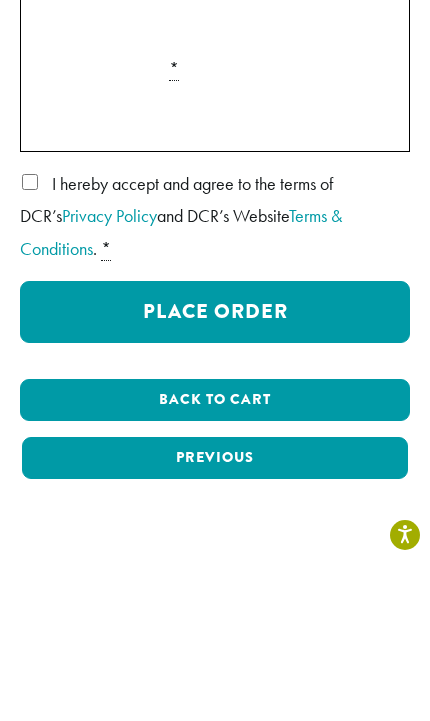 click on "Place Order" at bounding box center (215, 473) 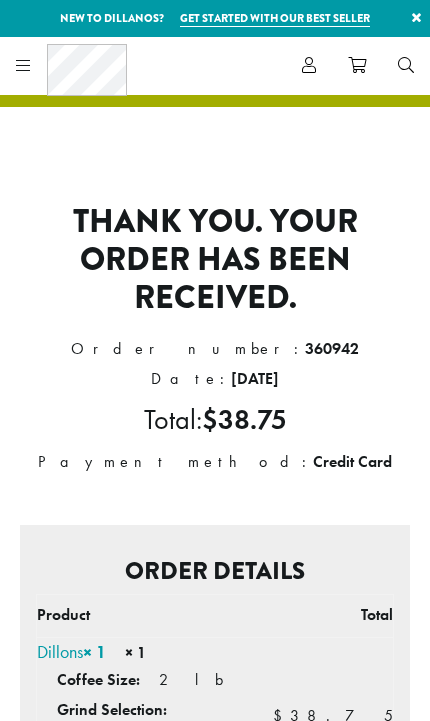 scroll, scrollTop: 0, scrollLeft: 0, axis: both 